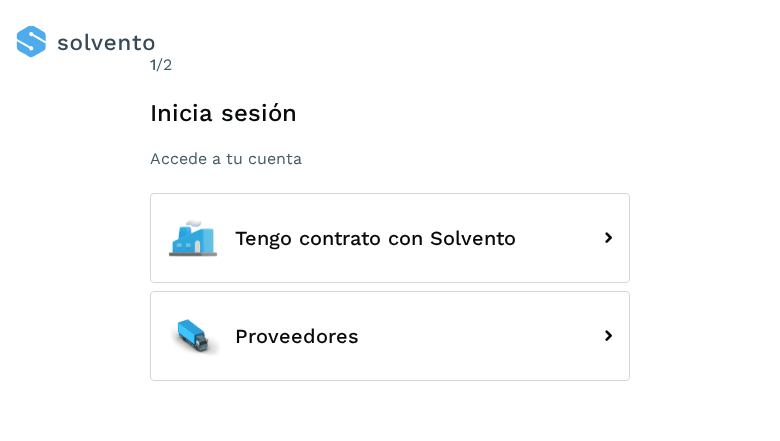 scroll, scrollTop: 0, scrollLeft: 0, axis: both 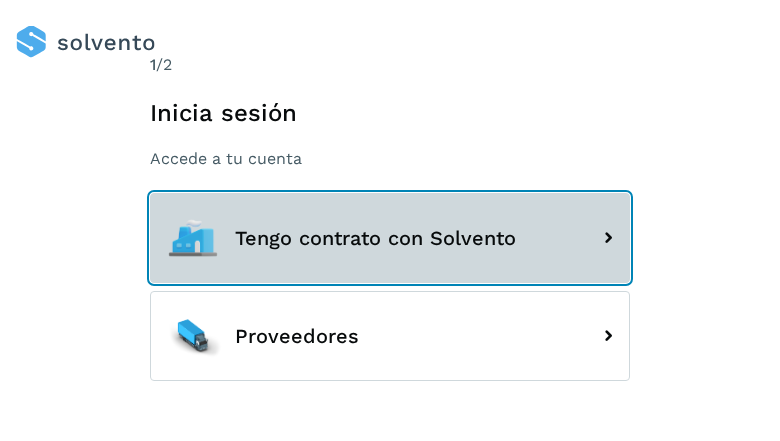 click on "Tengo contrato con Solvento" 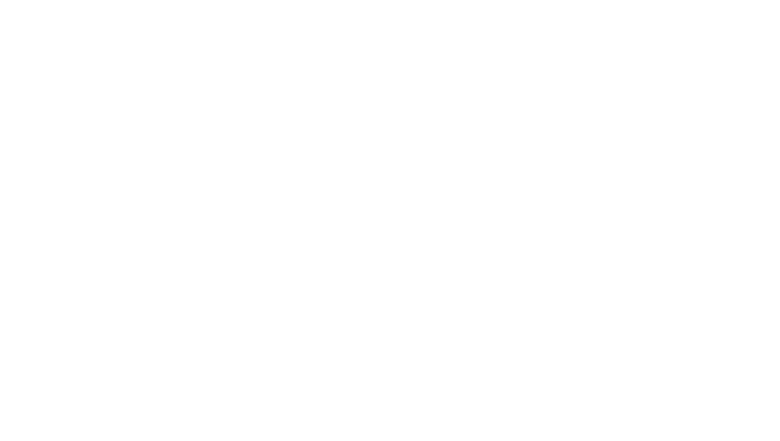 scroll, scrollTop: 0, scrollLeft: 0, axis: both 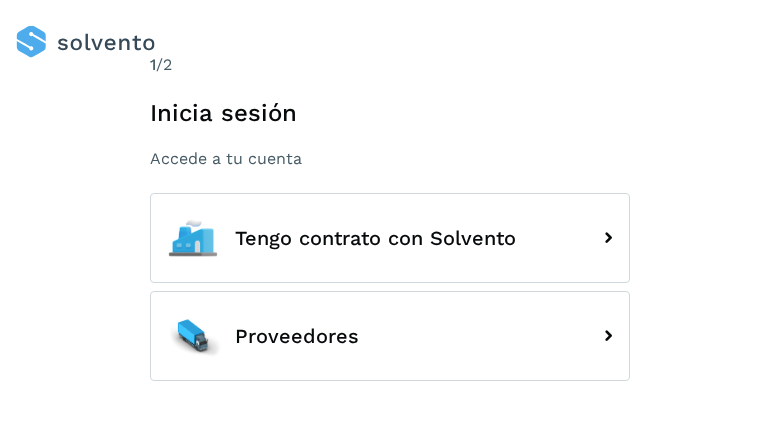 click on "Tengo contrato con Solvento" at bounding box center (390, 238) 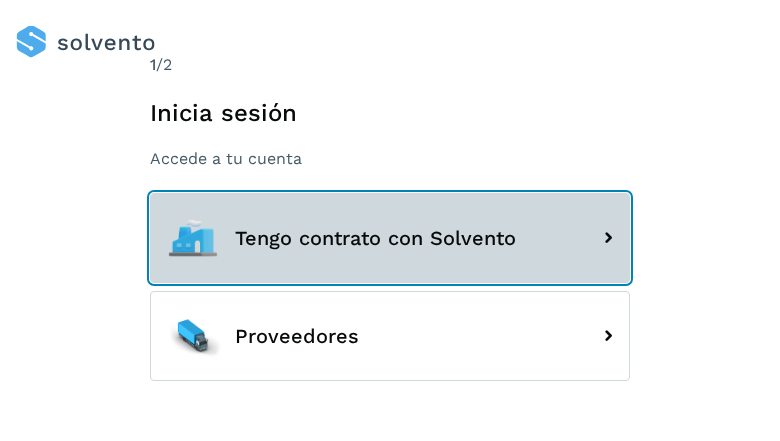 click on "Tengo contrato con Solvento" at bounding box center (390, 238) 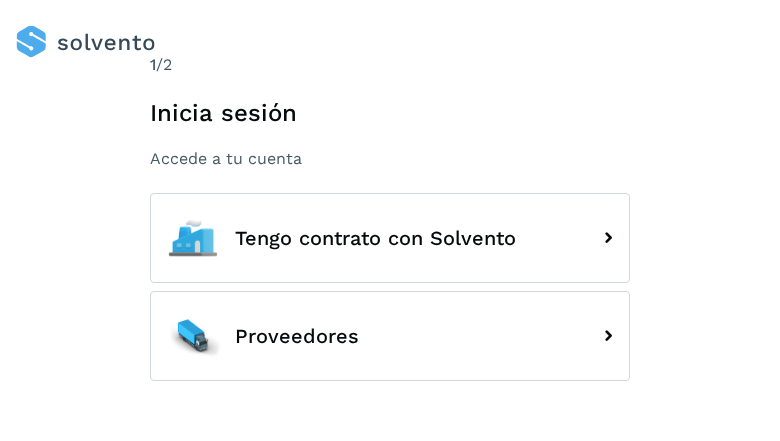 scroll, scrollTop: 0, scrollLeft: 0, axis: both 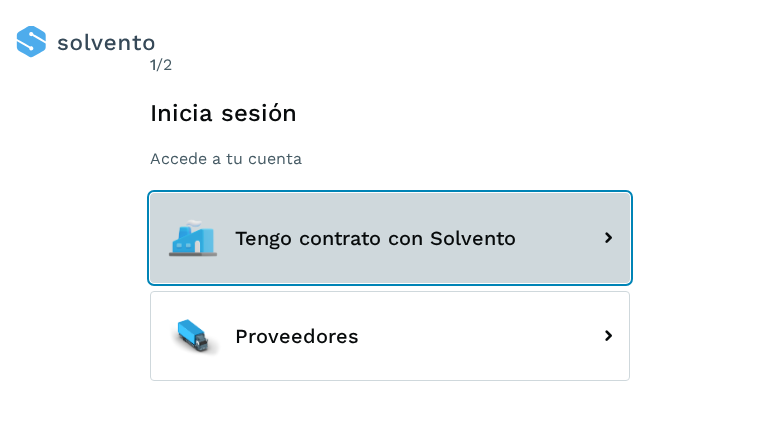 click on "Tengo contrato con Solvento" at bounding box center [390, 238] 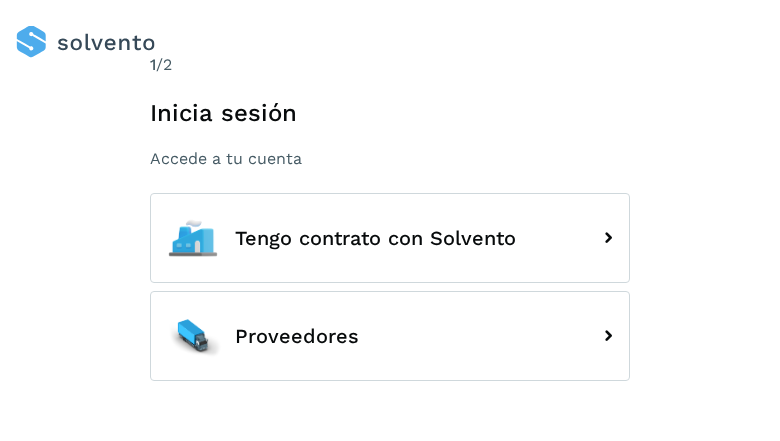 scroll, scrollTop: 0, scrollLeft: 0, axis: both 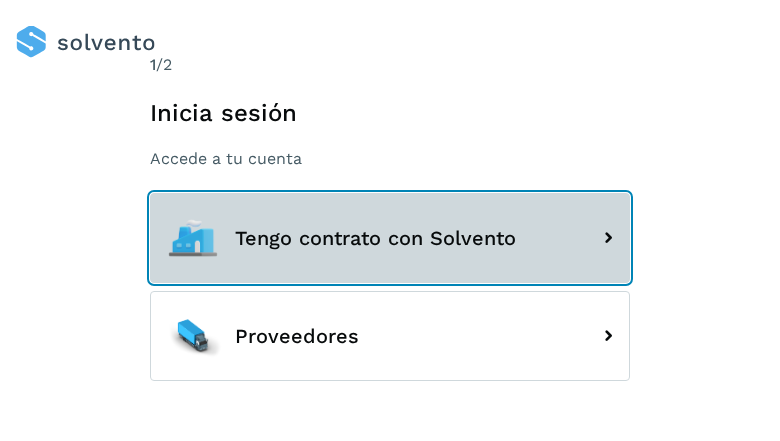 click on "Tengo contrato con Solvento" at bounding box center [390, 238] 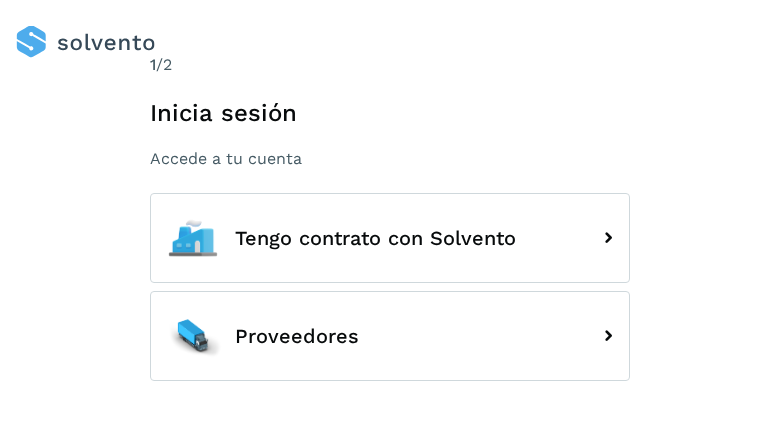 scroll, scrollTop: 0, scrollLeft: 0, axis: both 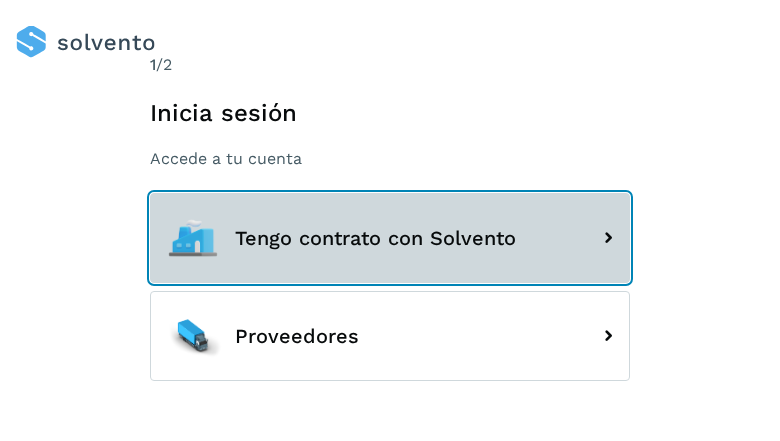 click on "Tengo contrato con Solvento" at bounding box center (390, 238) 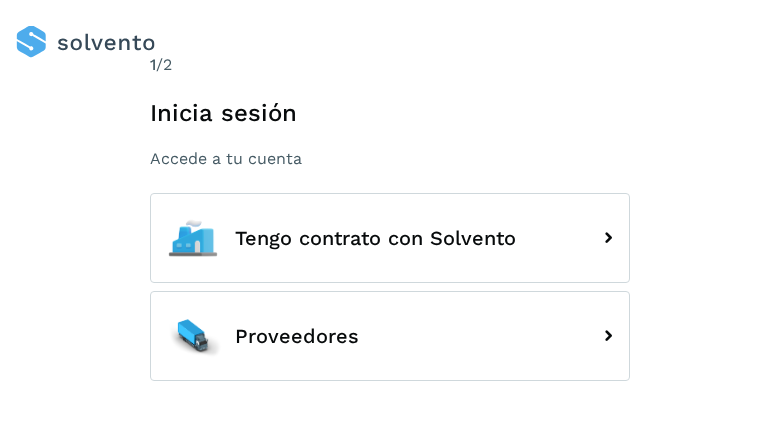 scroll, scrollTop: 0, scrollLeft: 0, axis: both 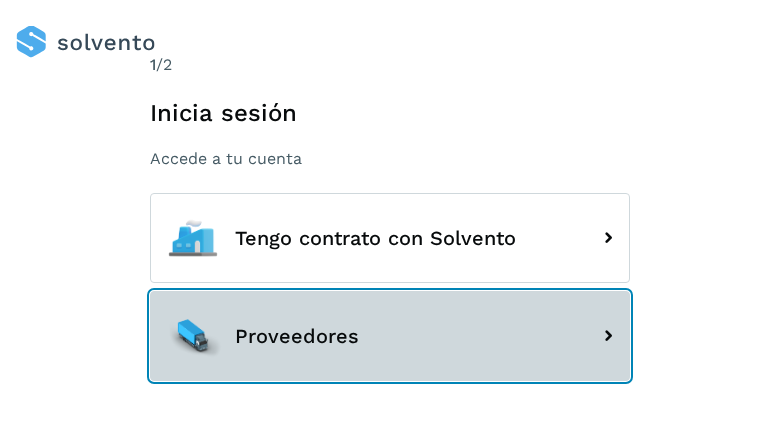click on "Proveedores" at bounding box center (390, 336) 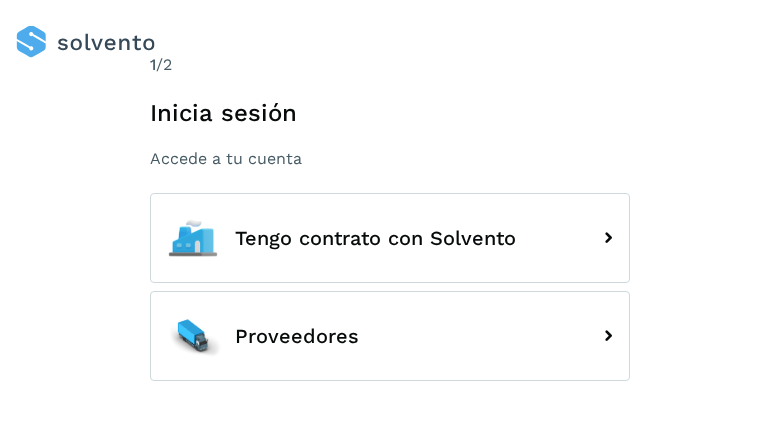 scroll, scrollTop: 0, scrollLeft: 0, axis: both 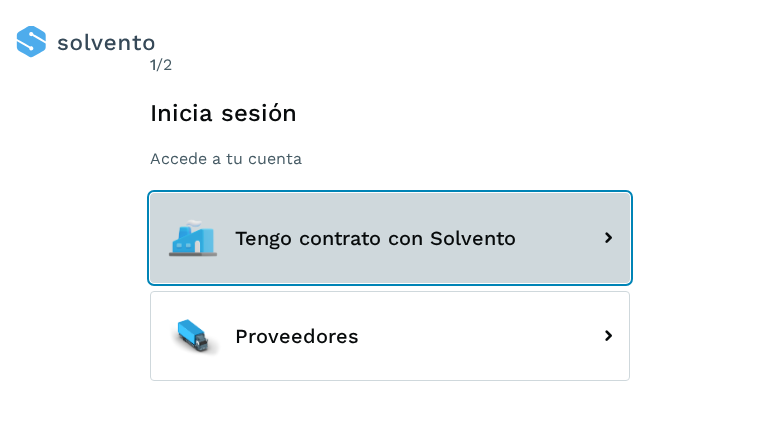 click on "Tengo contrato con Solvento" 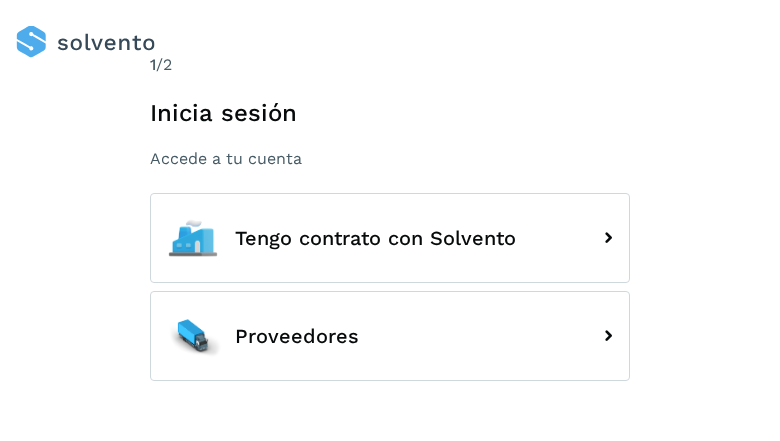 scroll, scrollTop: 0, scrollLeft: 0, axis: both 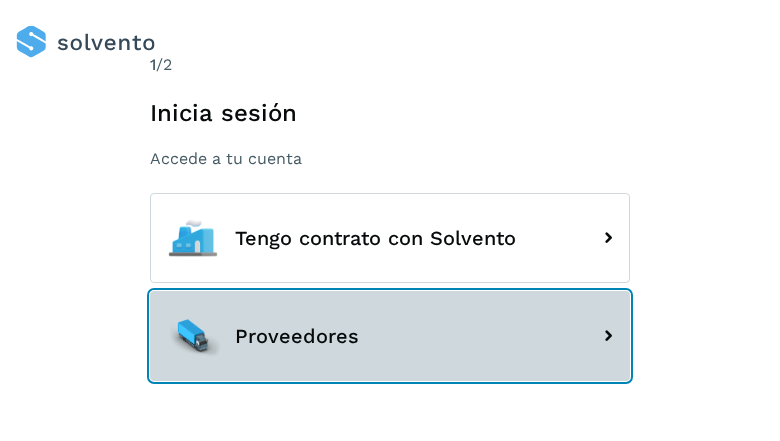 click on "Proveedores" at bounding box center [390, 336] 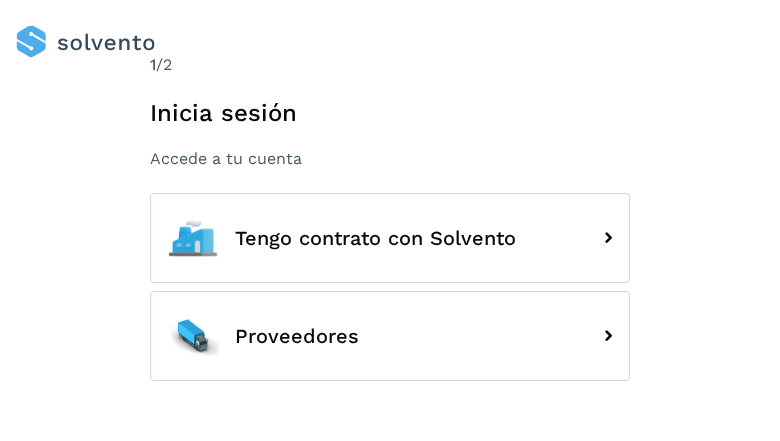 scroll, scrollTop: 0, scrollLeft: 0, axis: both 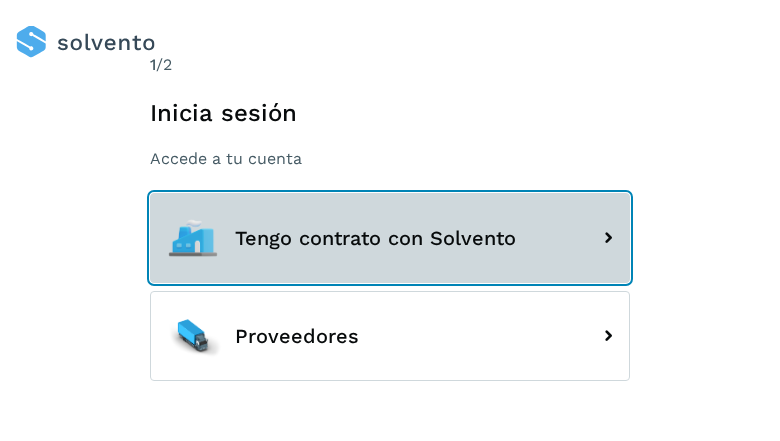 click on "Tengo contrato con Solvento" at bounding box center (390, 238) 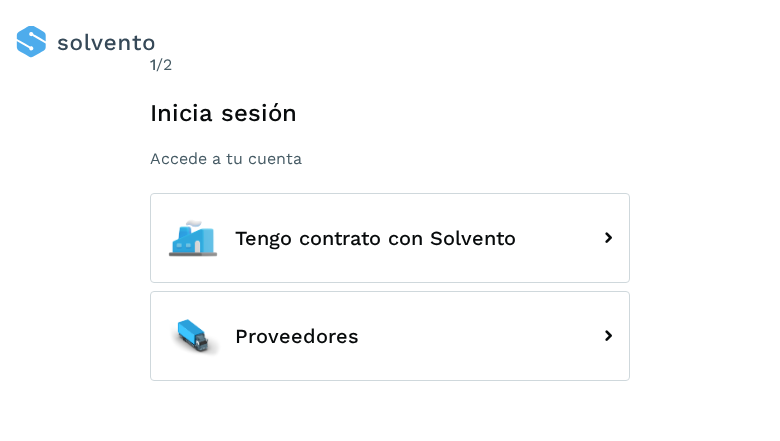 scroll, scrollTop: 0, scrollLeft: 0, axis: both 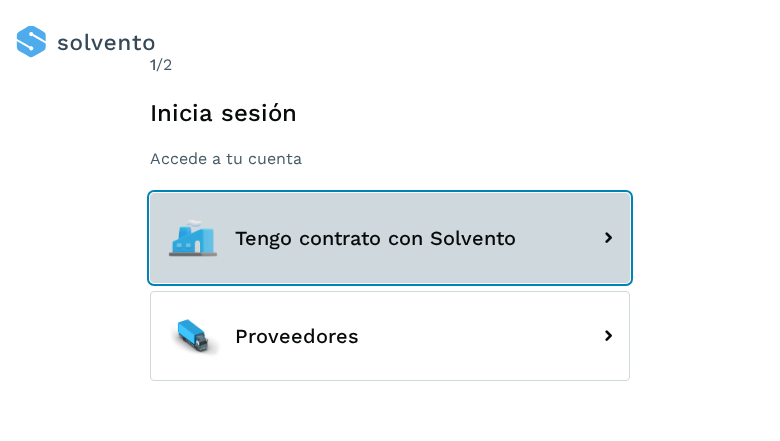 click on "Tengo contrato con Solvento" at bounding box center [390, 238] 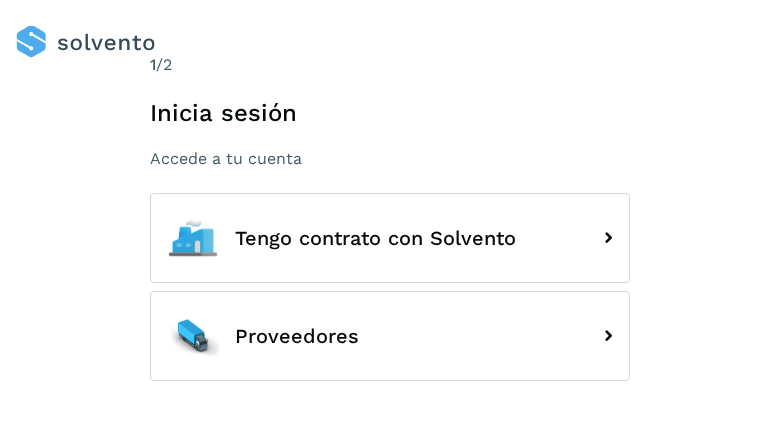 scroll, scrollTop: 0, scrollLeft: 0, axis: both 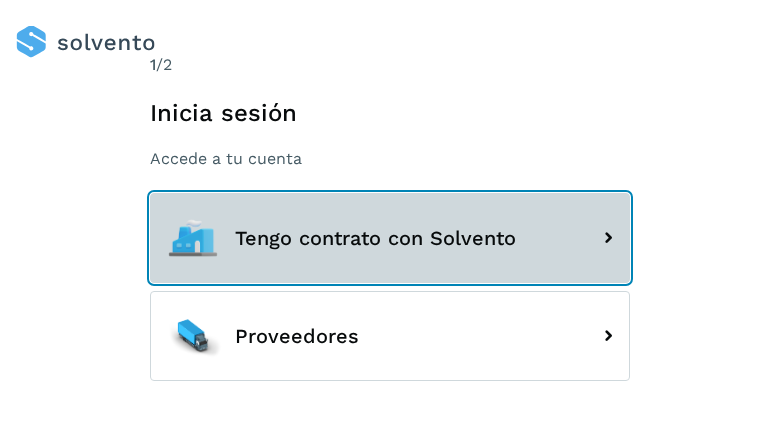 click on "Tengo contrato con Solvento" at bounding box center [390, 238] 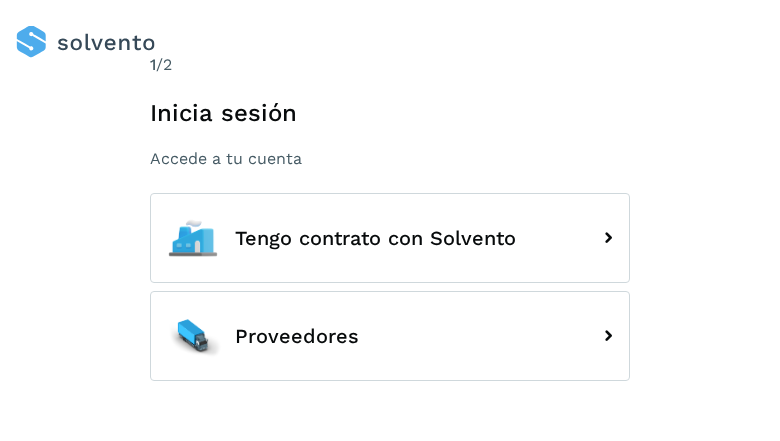 scroll, scrollTop: 0, scrollLeft: 0, axis: both 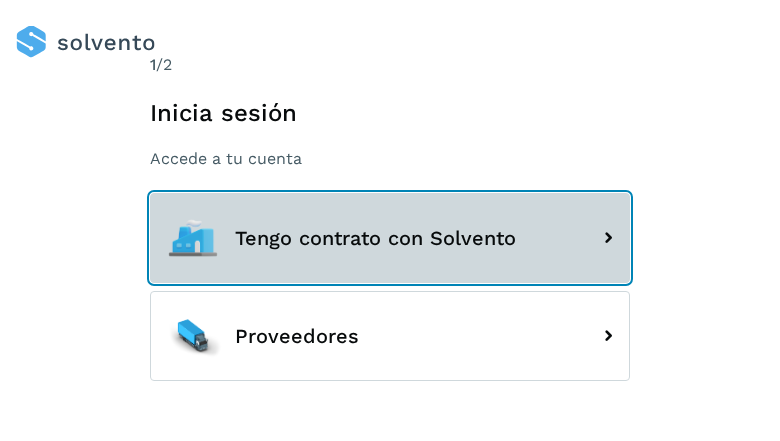 click on "Tengo contrato con Solvento" at bounding box center [390, 238] 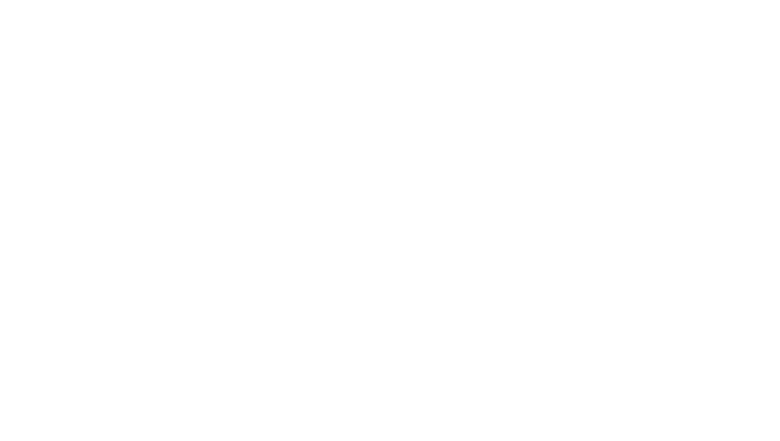 scroll, scrollTop: 0, scrollLeft: 0, axis: both 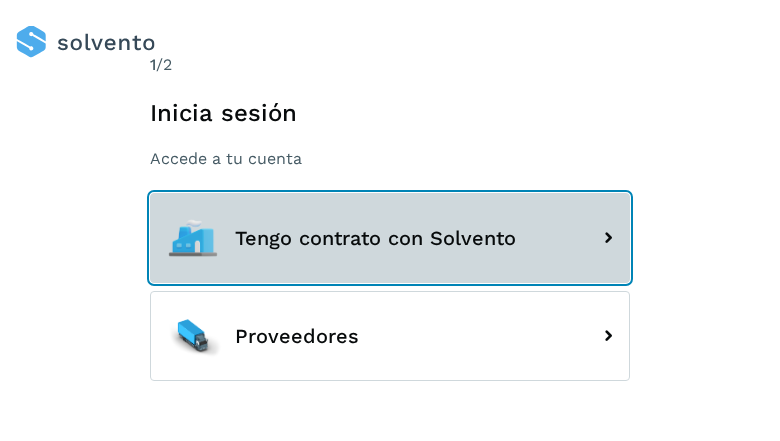 click on "Tengo contrato con Solvento" at bounding box center (390, 238) 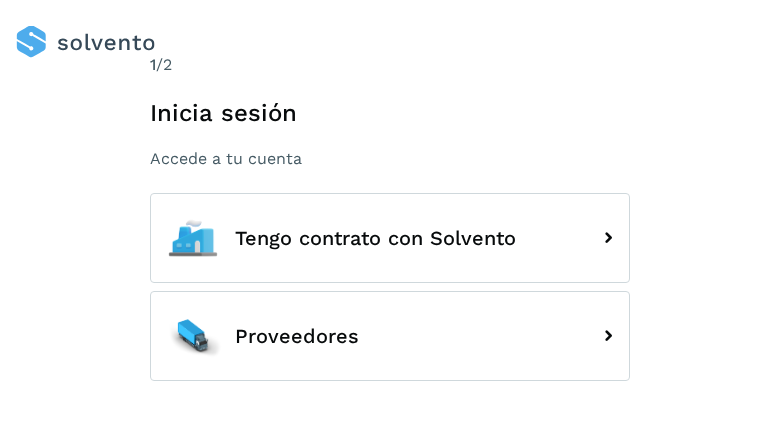 scroll, scrollTop: 0, scrollLeft: 0, axis: both 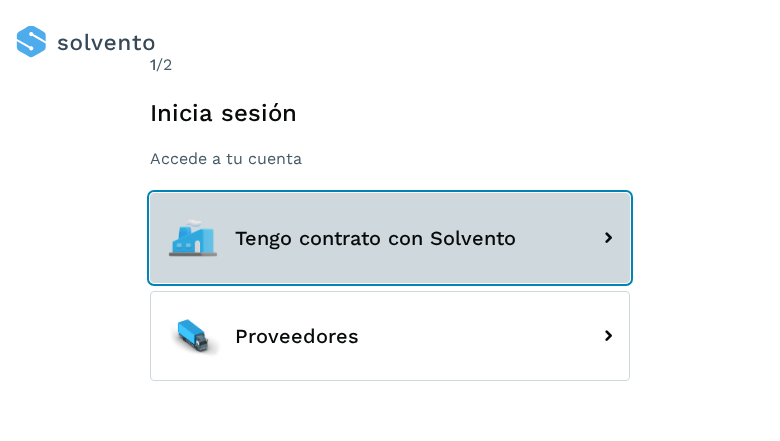 click on "Tengo contrato con Solvento" at bounding box center [390, 238] 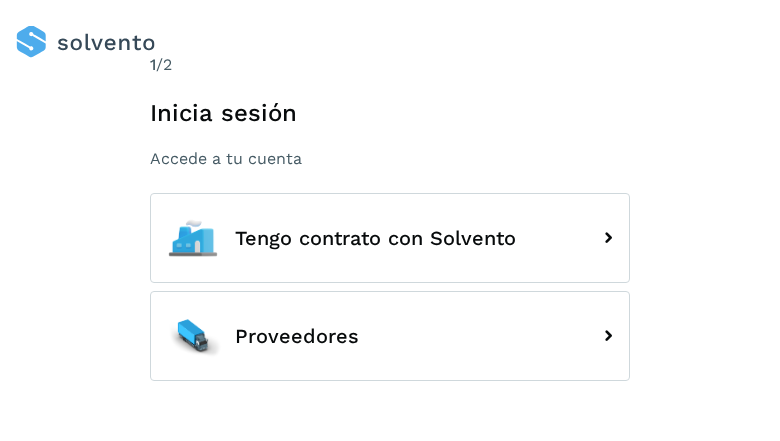scroll, scrollTop: 0, scrollLeft: 0, axis: both 